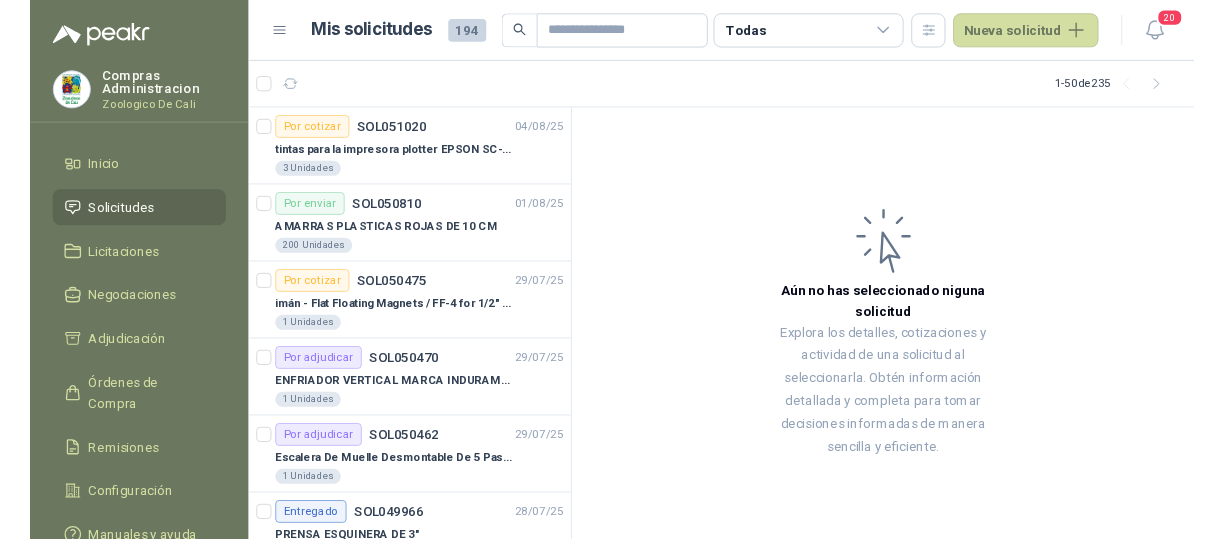 scroll, scrollTop: 0, scrollLeft: 0, axis: both 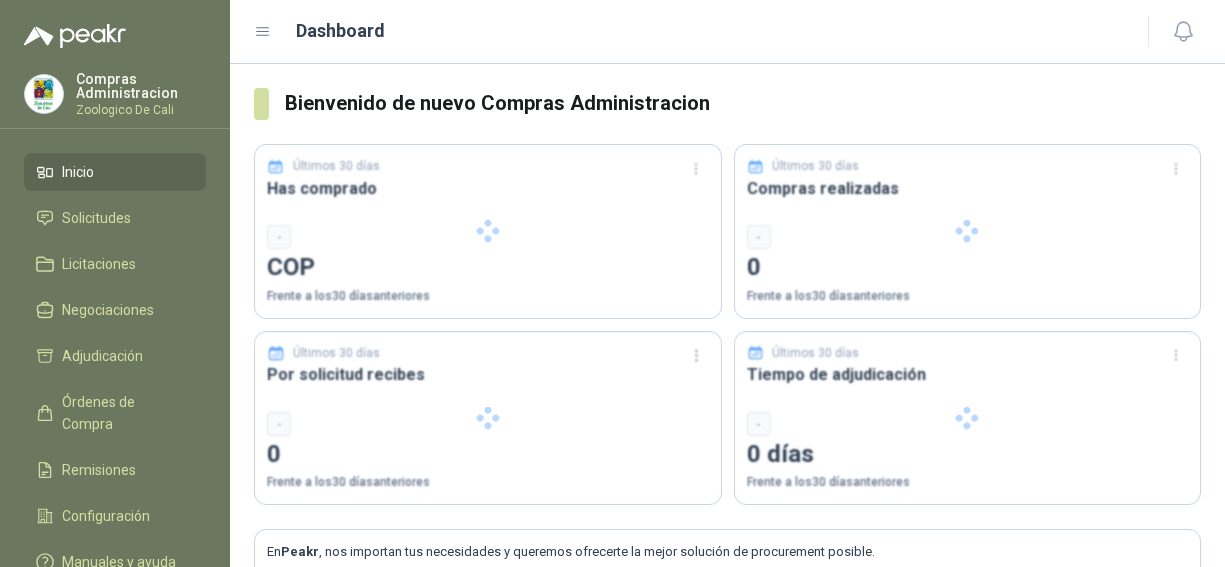type 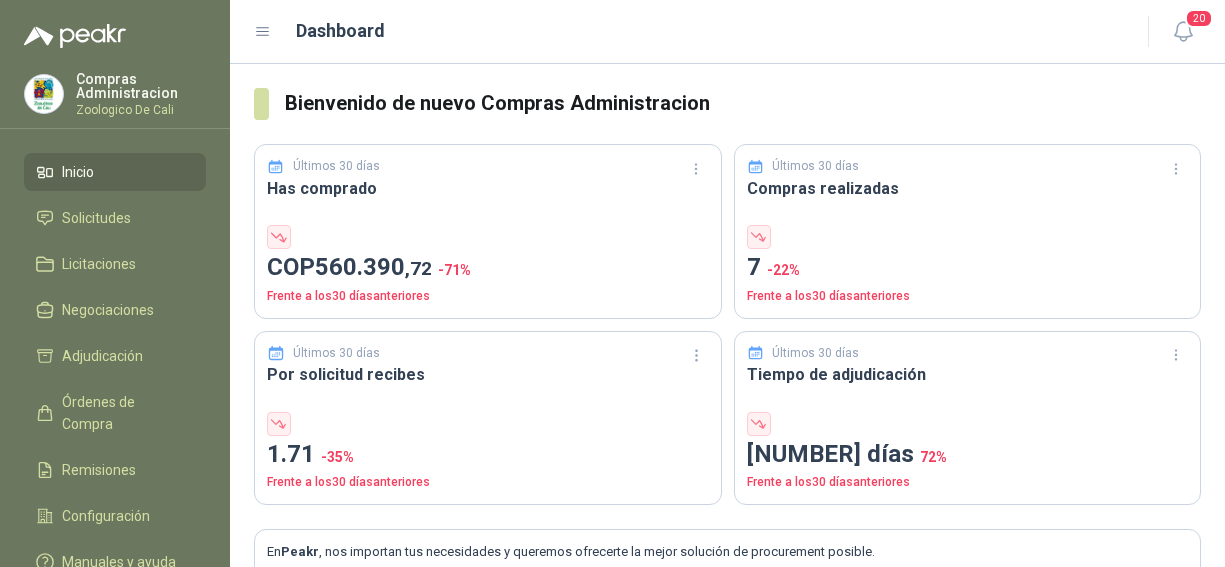 click on "Inicio" at bounding box center [115, 172] 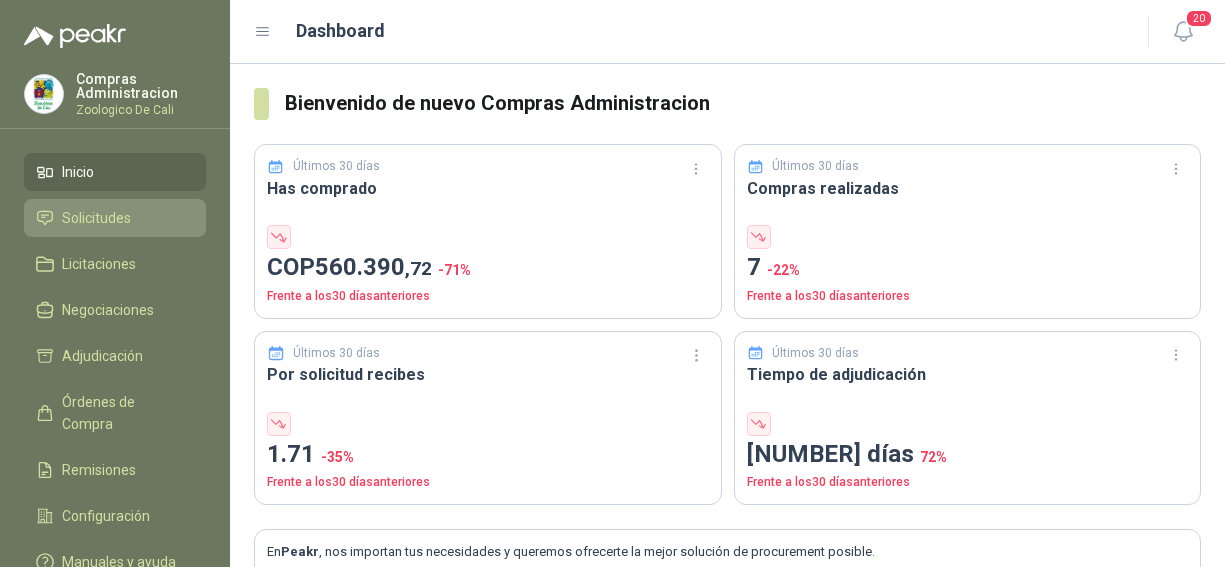 click on "Solicitudes" at bounding box center (96, 218) 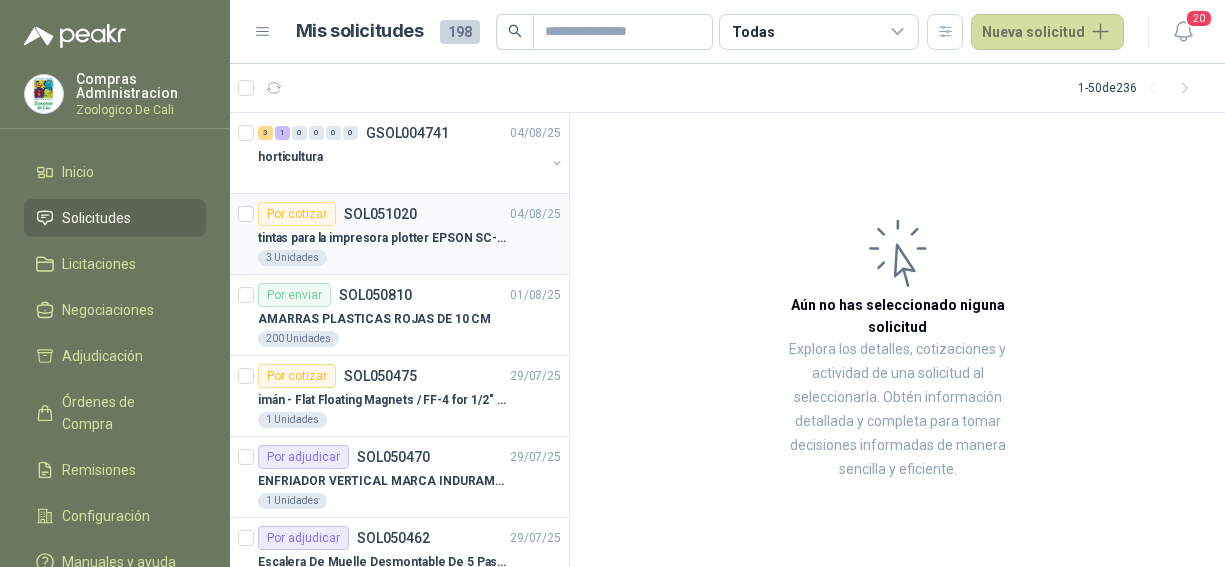click on "tintas para la impresora plotter EPSON SC-T3100" at bounding box center [382, 238] 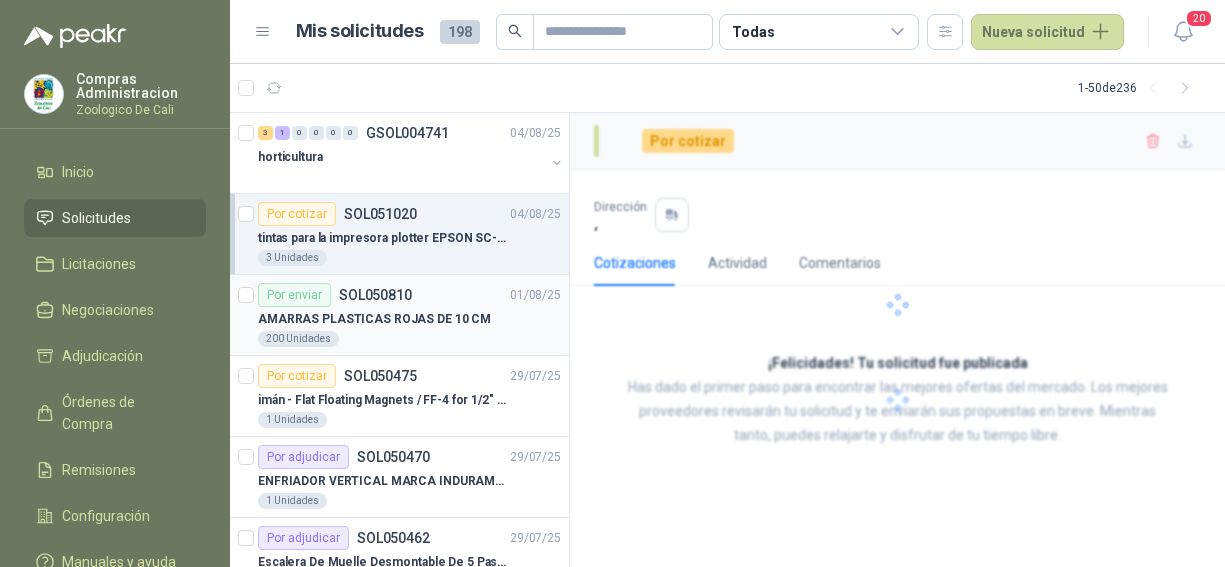 click on "SOL050810" at bounding box center [375, 295] 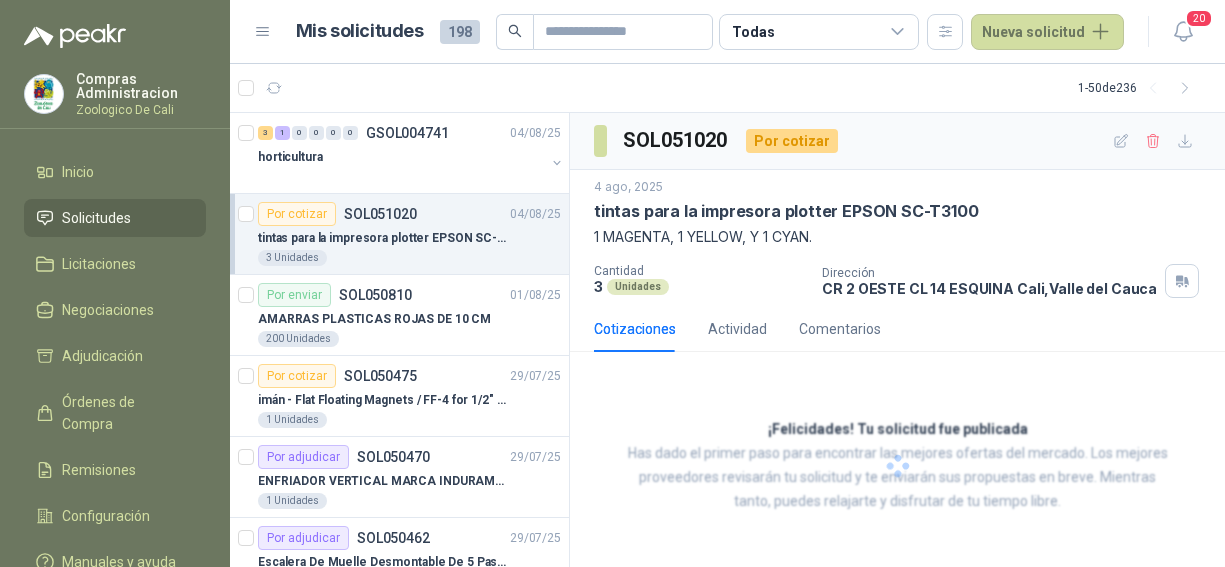 click on "tintas para la impresora plotter EPSON SC-T3100" at bounding box center [382, 238] 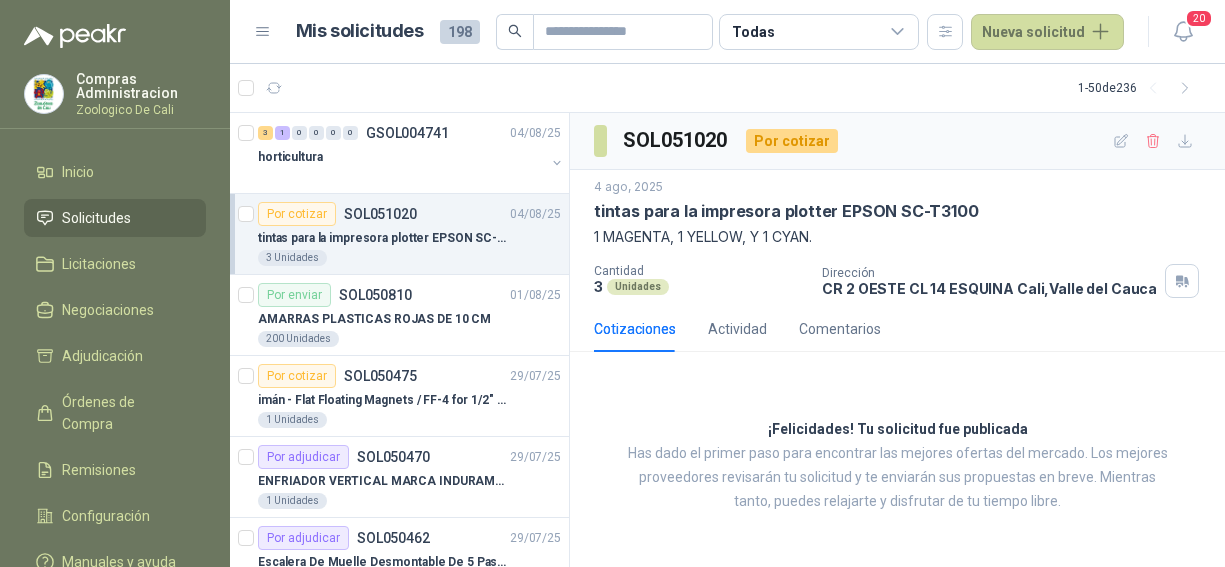 drag, startPoint x: 386, startPoint y: 302, endPoint x: 389, endPoint y: 262, distance: 40.112343 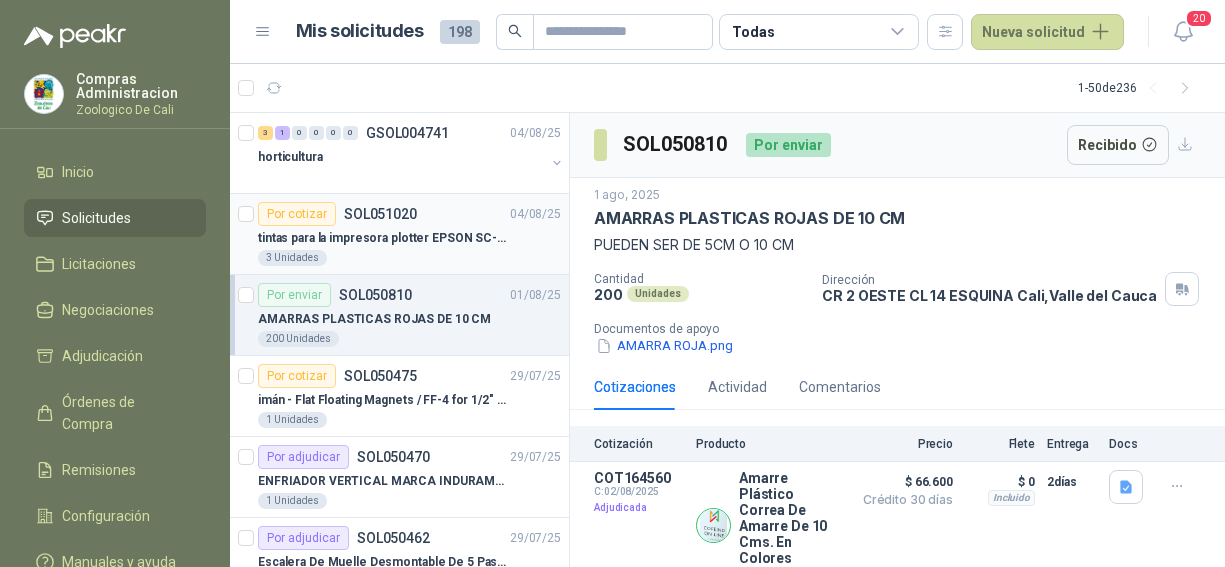 click on "tintas para la impresora plotter EPSON SC-T3100" at bounding box center [382, 238] 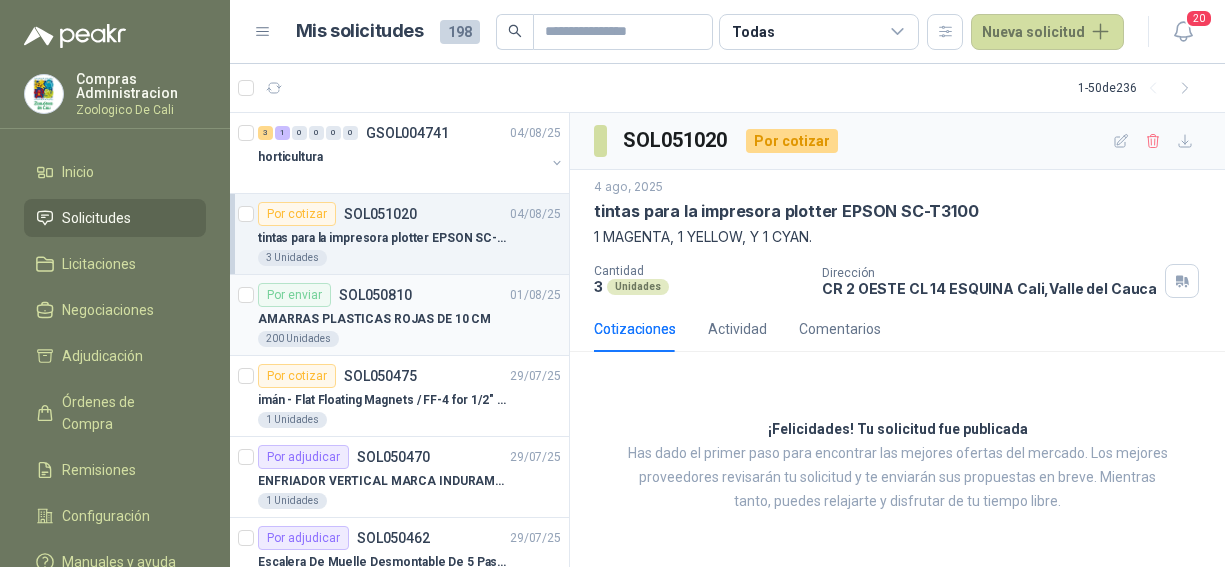 click on "AMARRAS PLASTICAS ROJAS DE 10 CM" at bounding box center [374, 319] 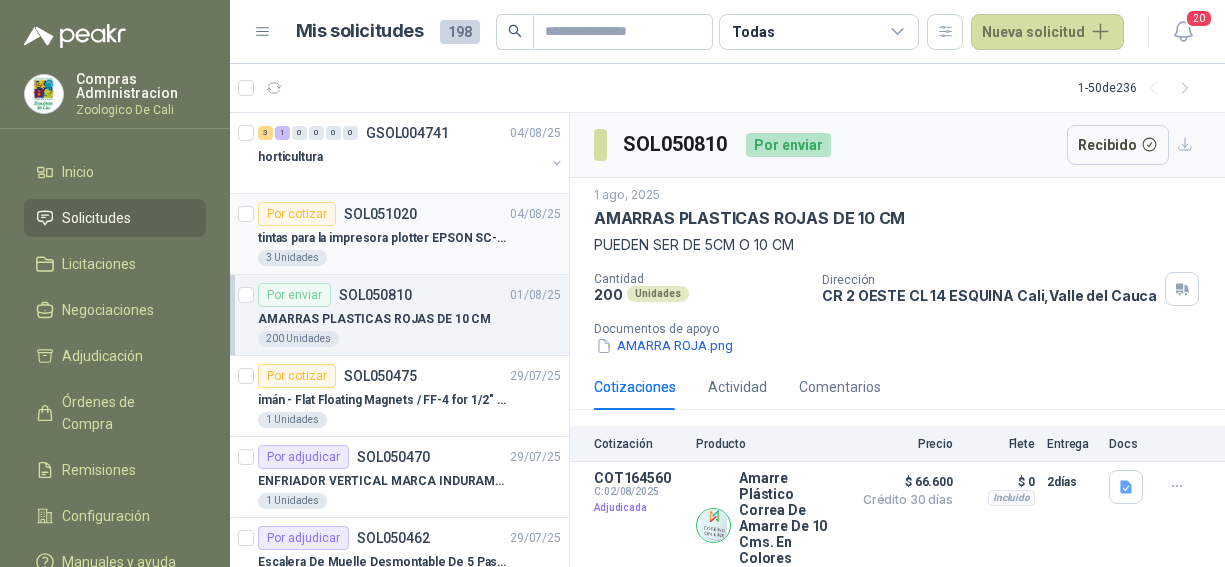 click on "tintas para la impresora plotter EPSON SC-T3100" at bounding box center (382, 238) 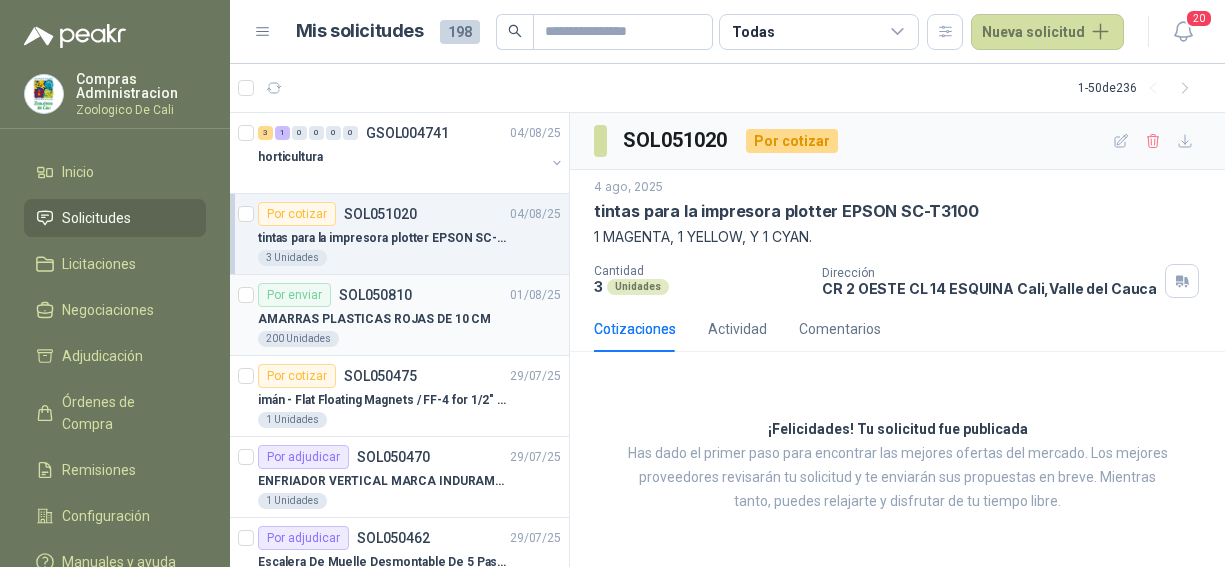 click on "AMARRAS PLASTICAS ROJAS DE 10 CM" at bounding box center [374, 319] 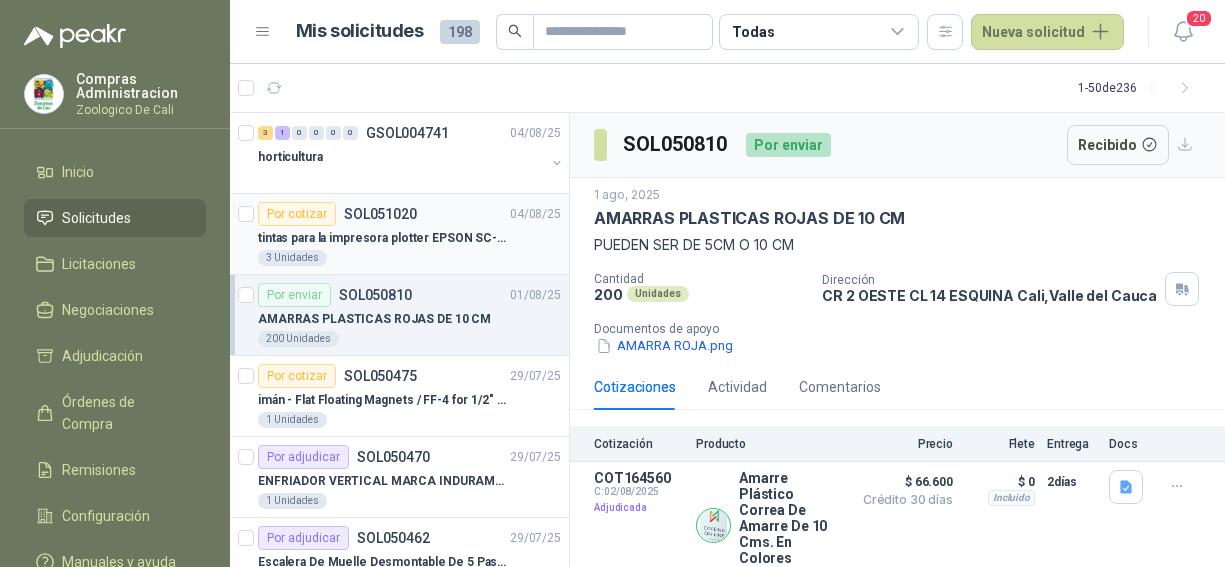 click on "tintas para la impresora plotter EPSON SC-T3100" at bounding box center (409, 238) 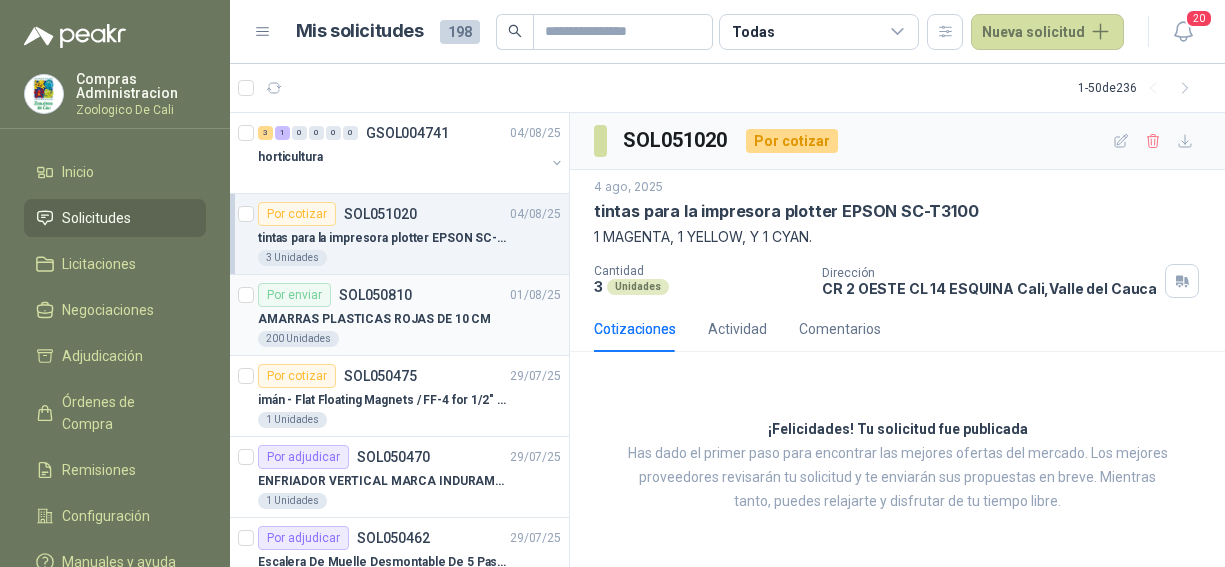 click on "Por enviar SOL050810 01/08/25" at bounding box center (409, 295) 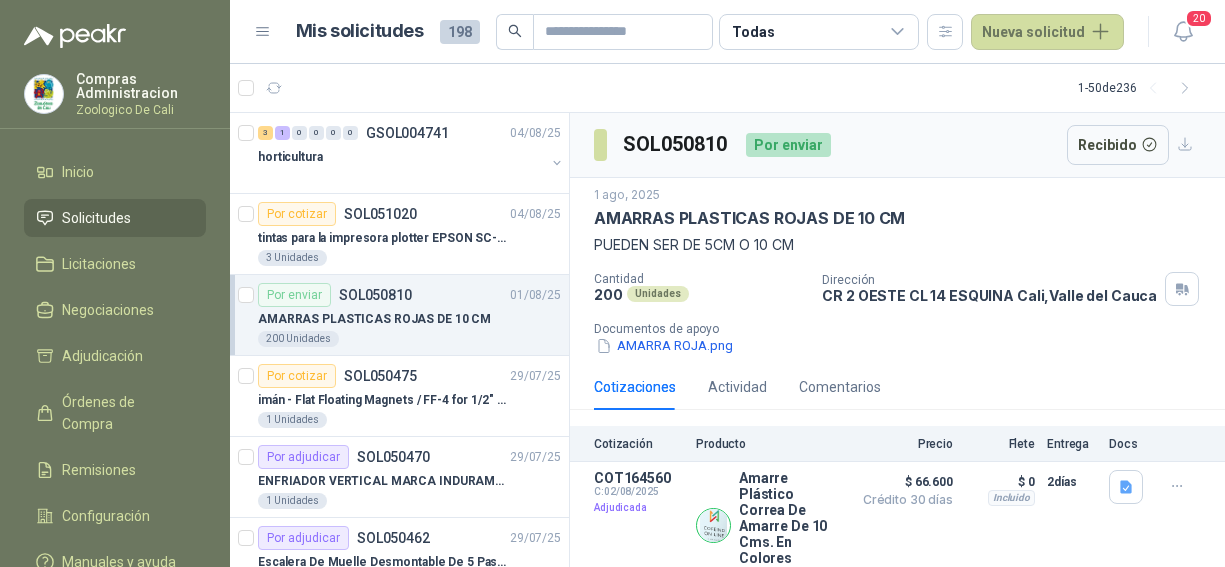 click on "Solicitudes" at bounding box center [96, 218] 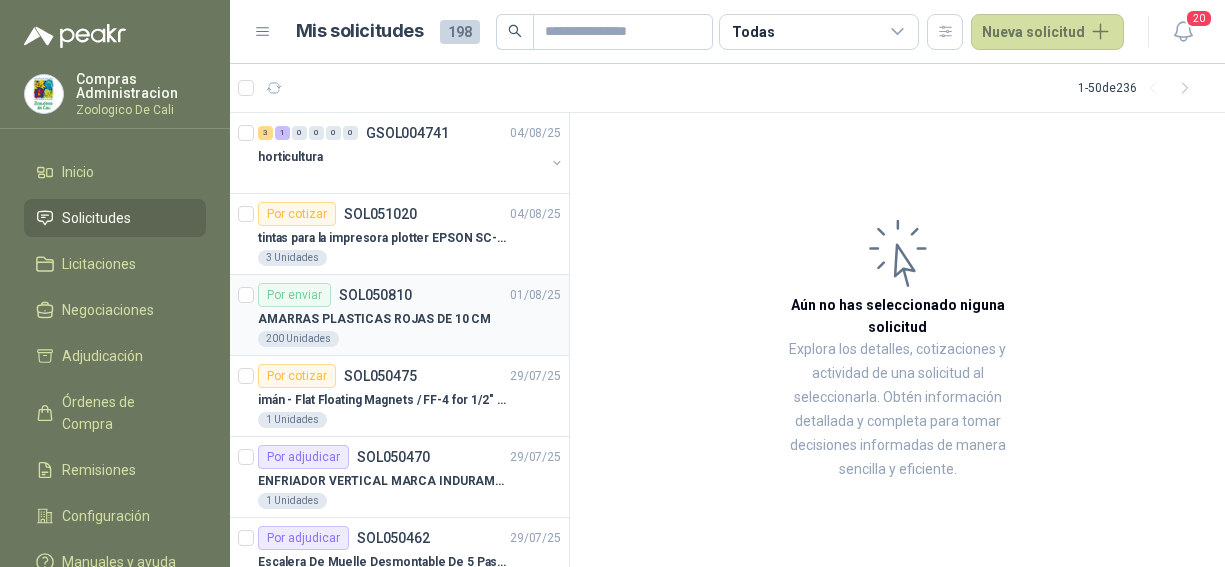 click on "SOL050810" at bounding box center [375, 295] 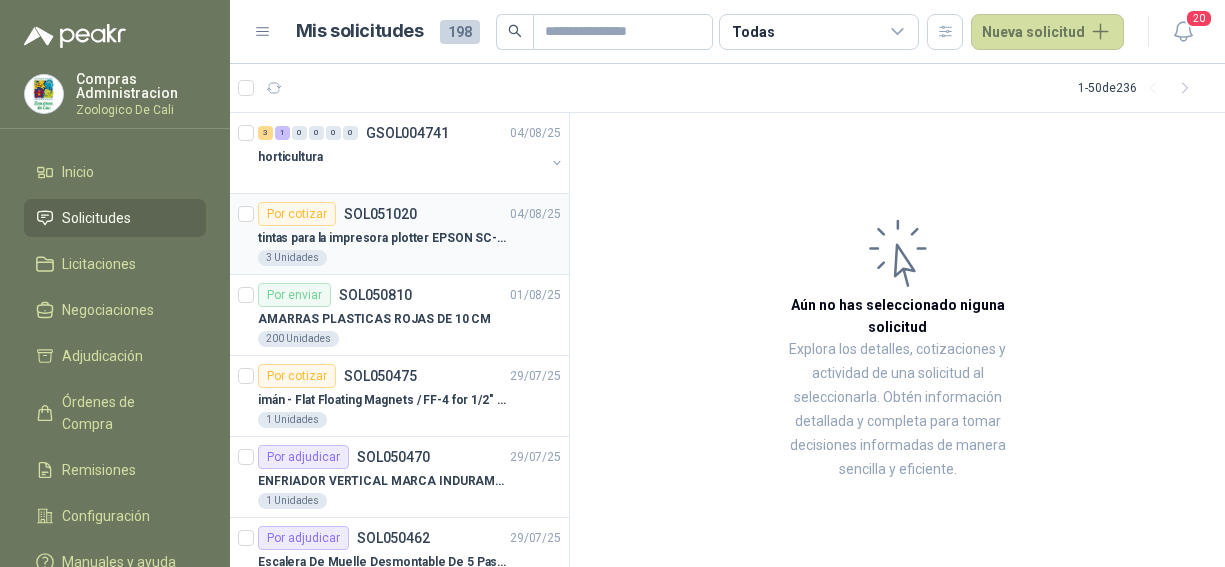 click on "tintas para la impresora plotter EPSON SC-T3100" at bounding box center (382, 238) 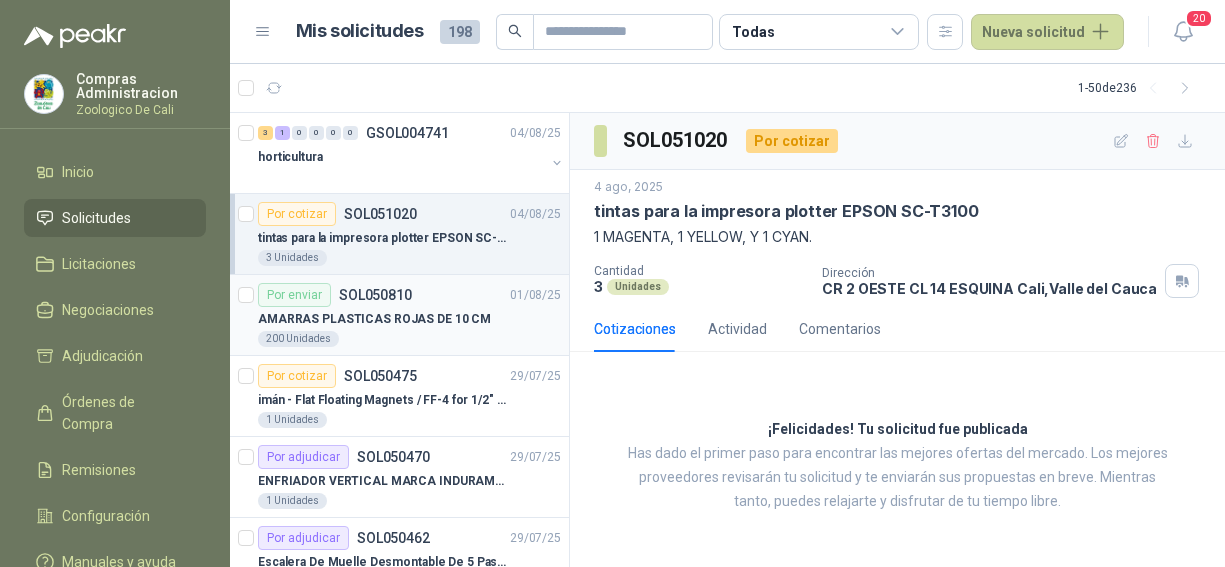 click on "Por enviar SOL050810" at bounding box center [335, 295] 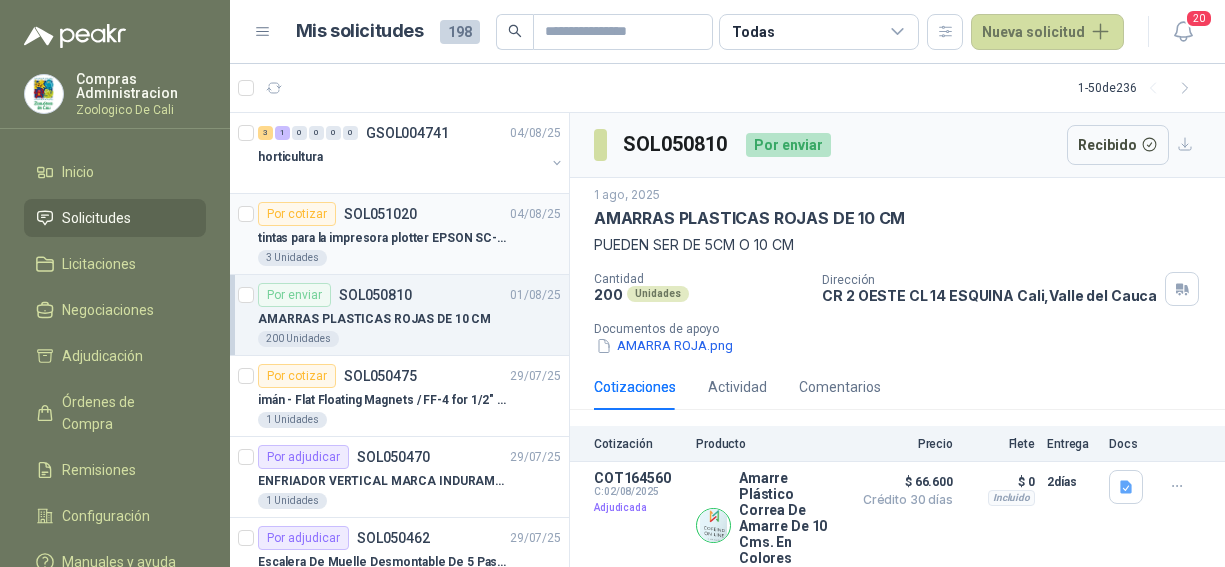click on "tintas para la impresora plotter EPSON SC-T3100" at bounding box center (382, 238) 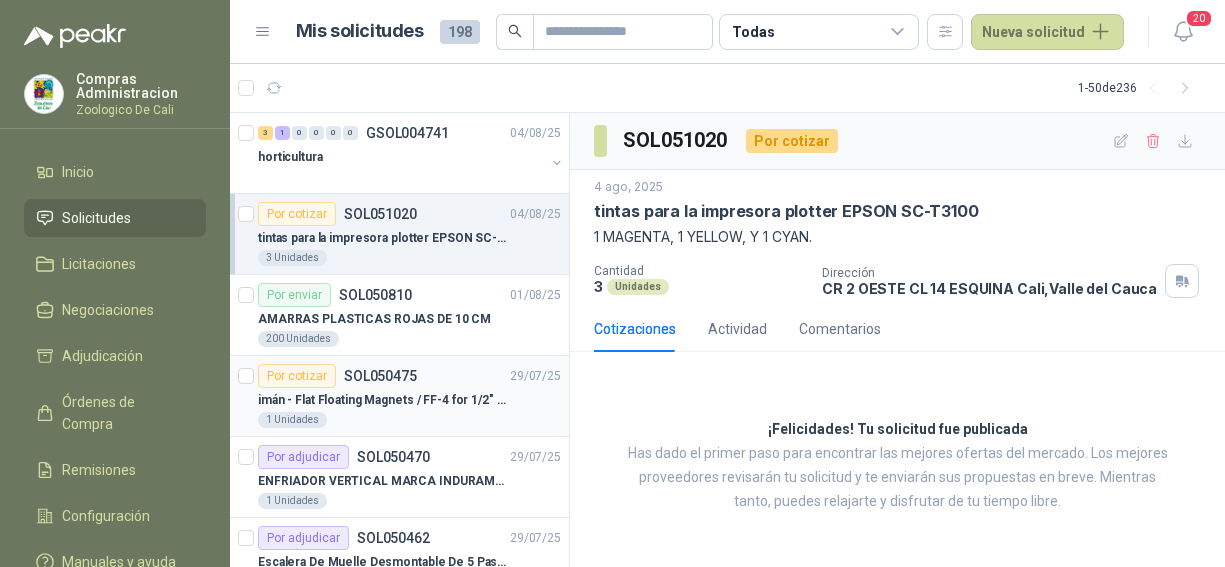 click on "Por cotizar SOL050475 29/07/25   imán  - Flat Floating Magnets / FF-4 for 1/2″ (1.3 CM) TO 1″ (2.5 CM) 1   Unidades" at bounding box center (409, 396) 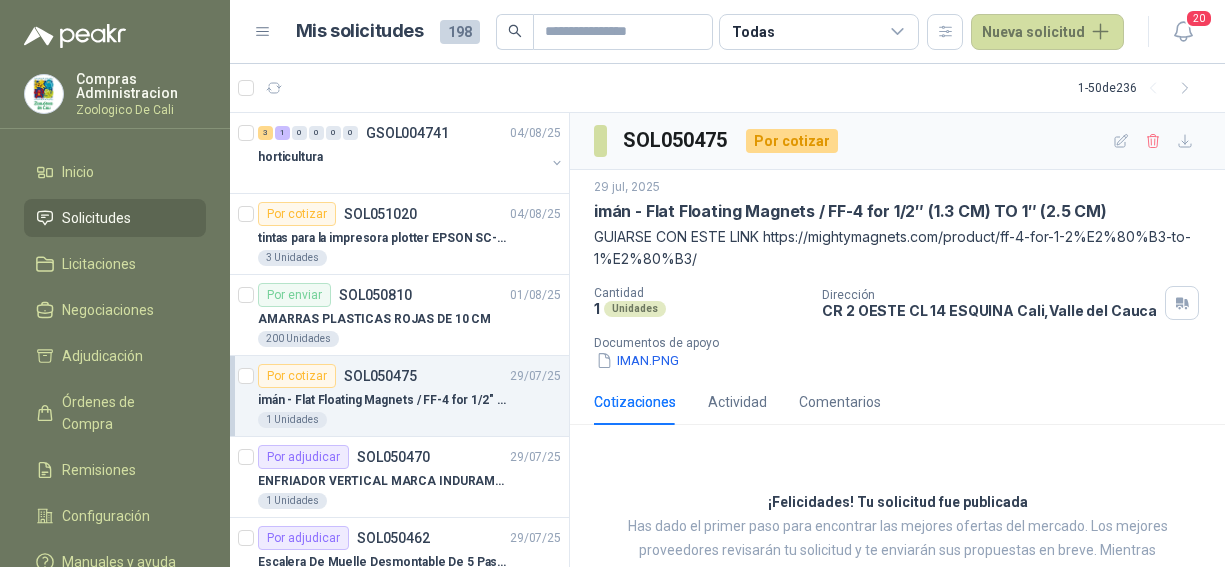 click on "imán  - Flat Floating Magnets / FF-4 for 1/2″ (1.3 CM) TO 1″ (2.5 CM)" at bounding box center (409, 400) 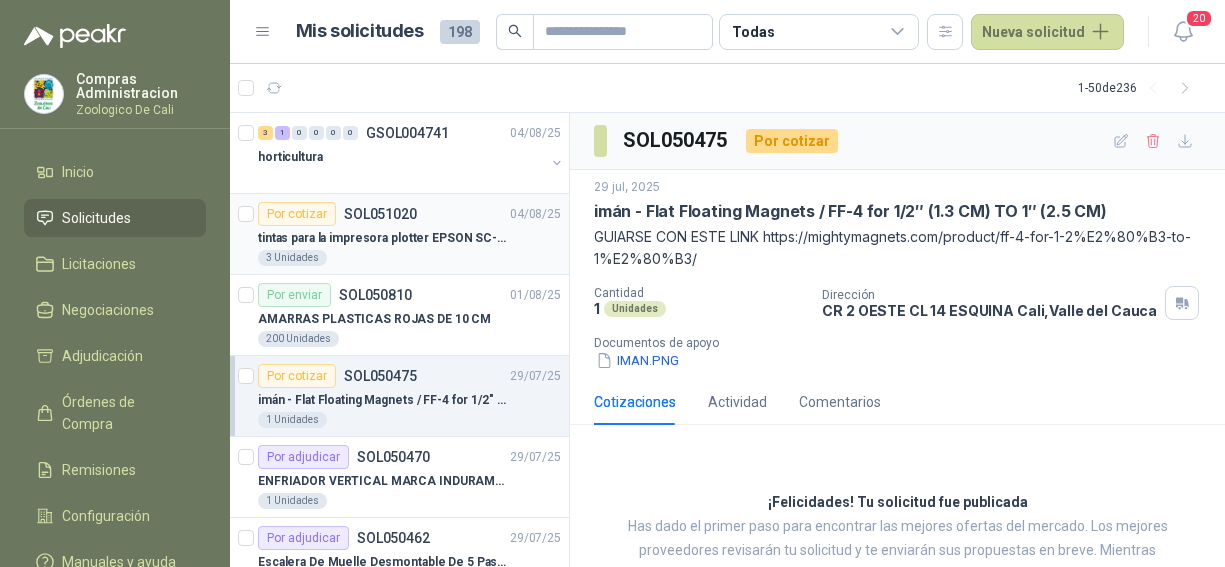 click on "tintas para la impresora plotter EPSON SC-T3100" at bounding box center [382, 238] 